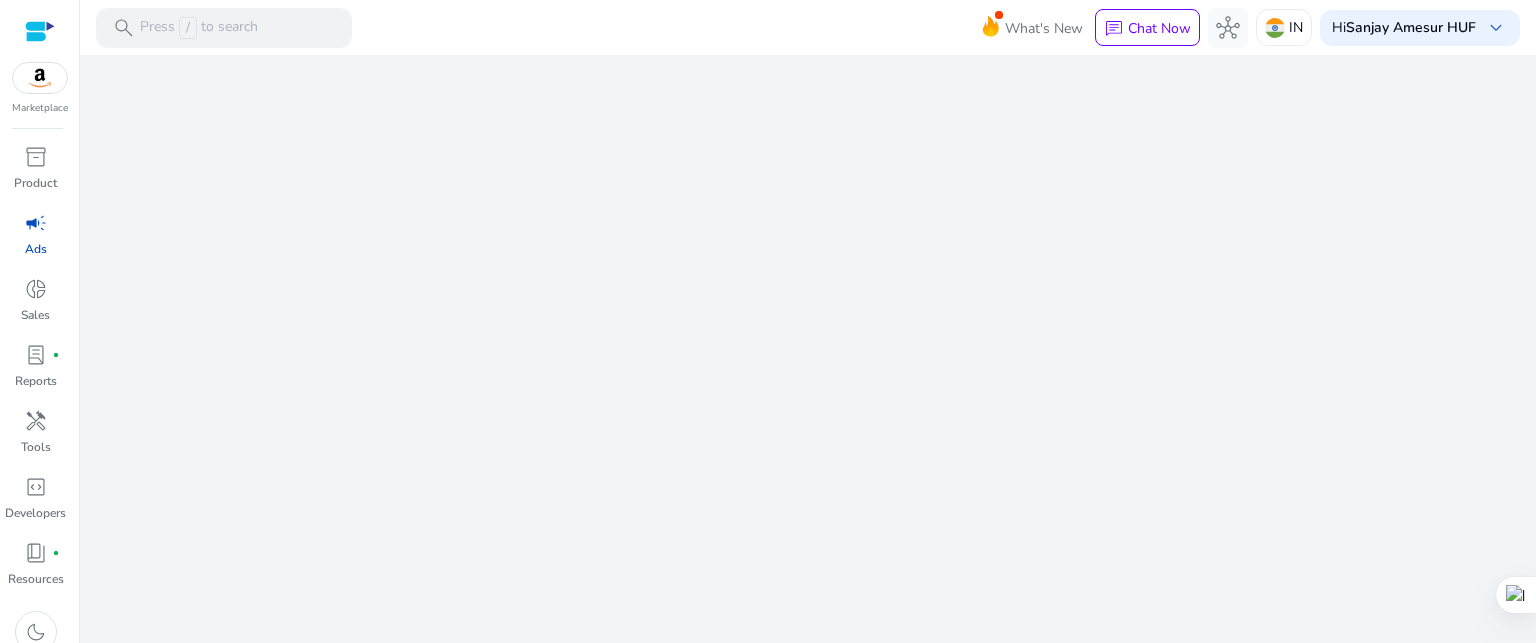 scroll, scrollTop: 0, scrollLeft: 0, axis: both 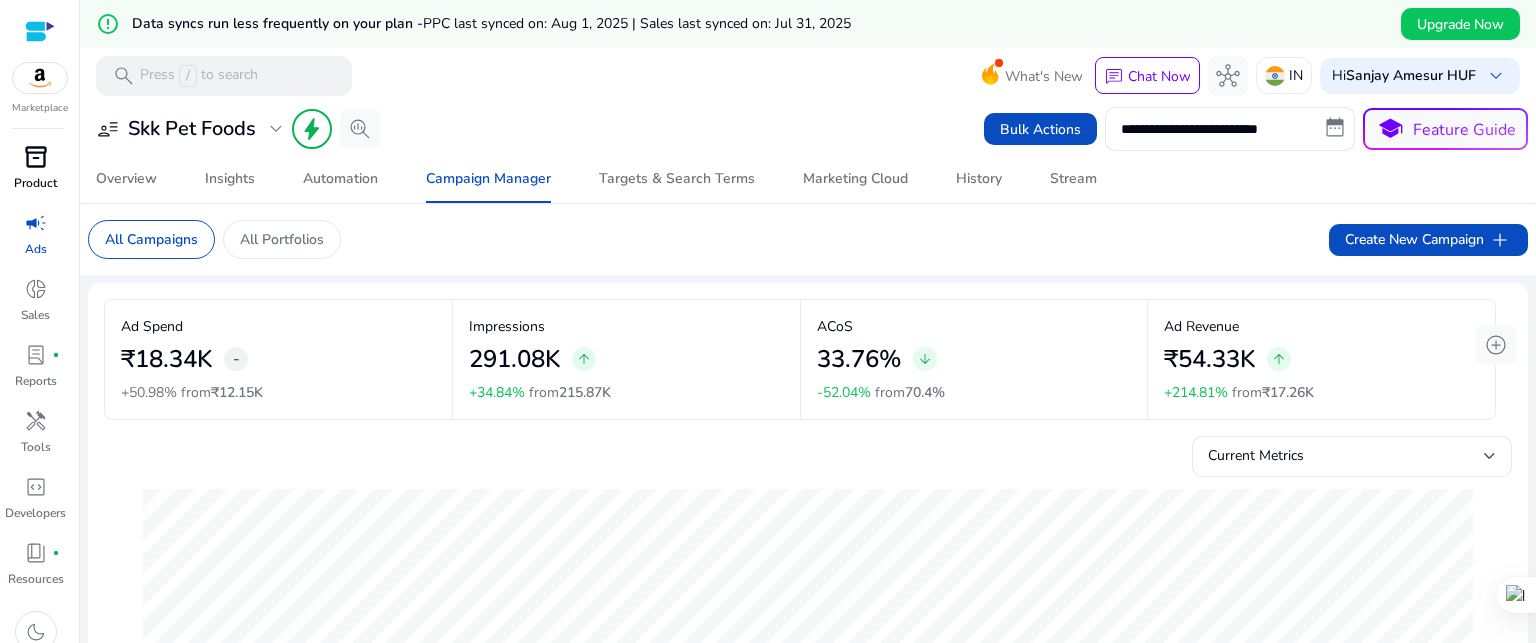 click on "inventory_2" at bounding box center [36, 157] 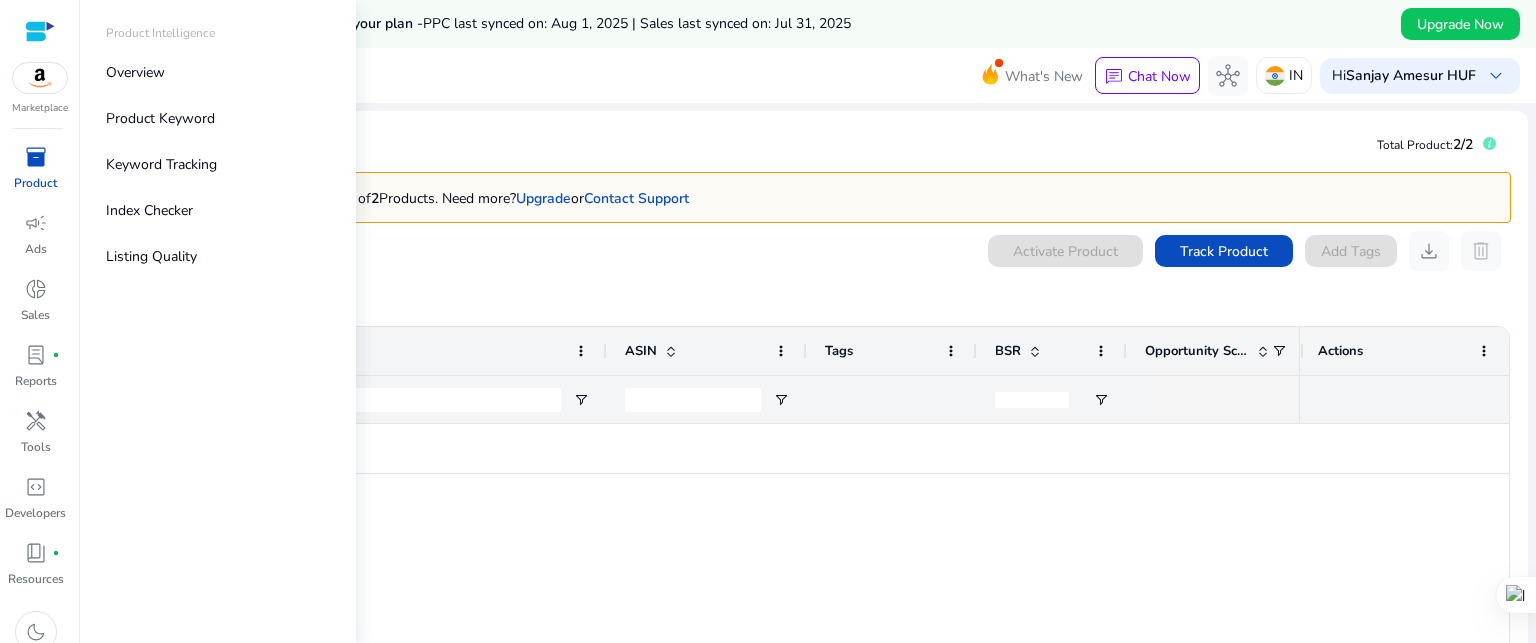 click at bounding box center [40, 78] 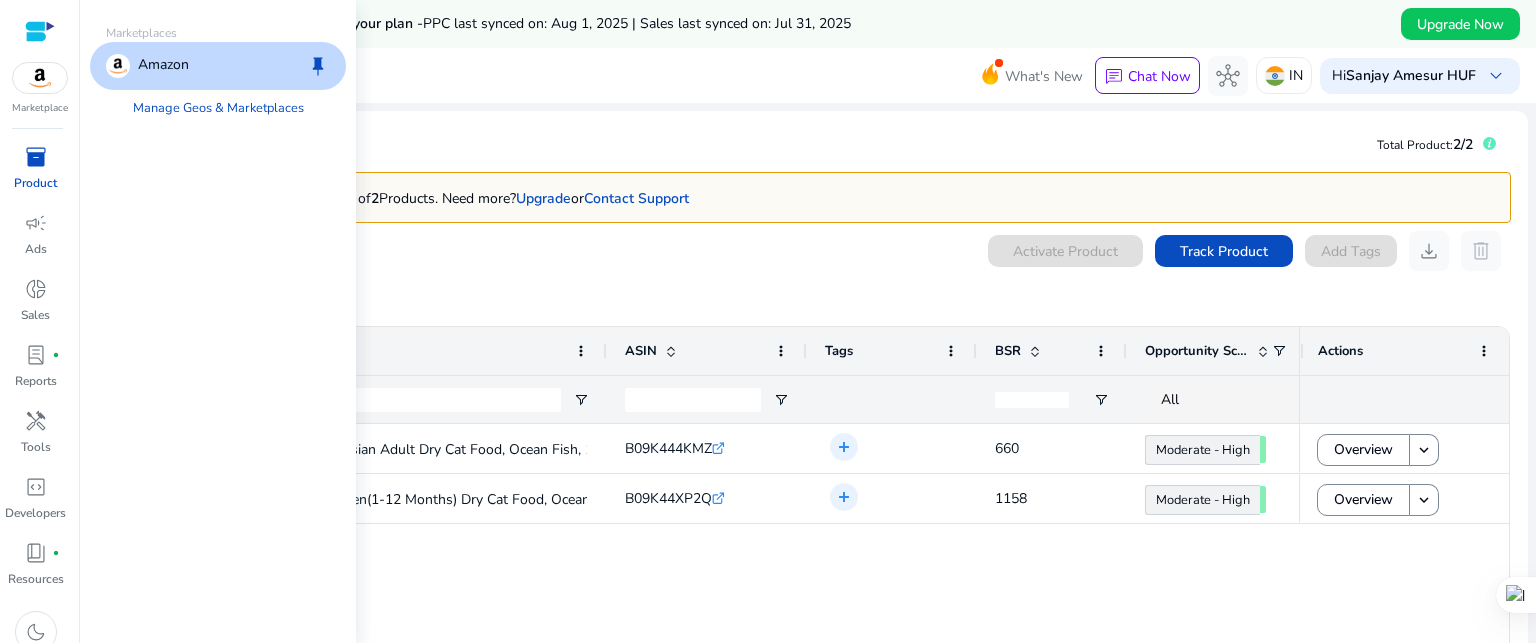 click on "Amazon" at bounding box center (163, 66) 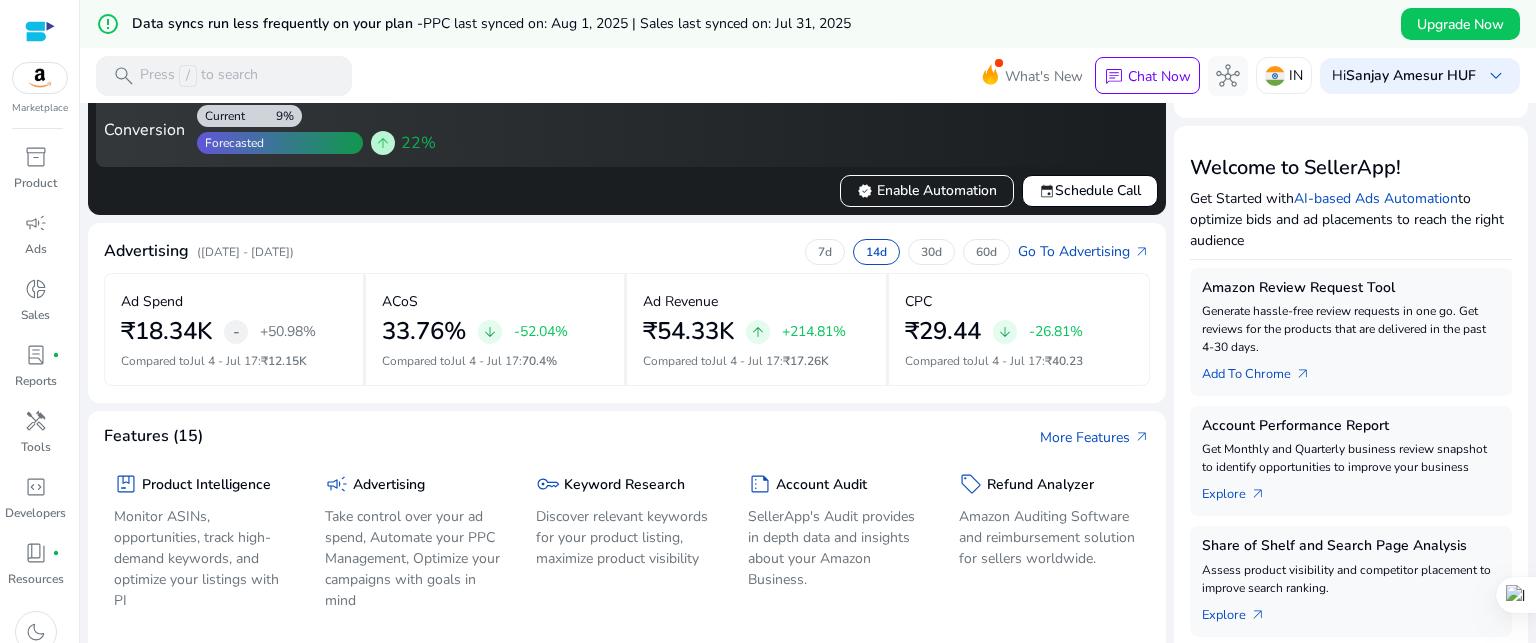 scroll, scrollTop: 0, scrollLeft: 0, axis: both 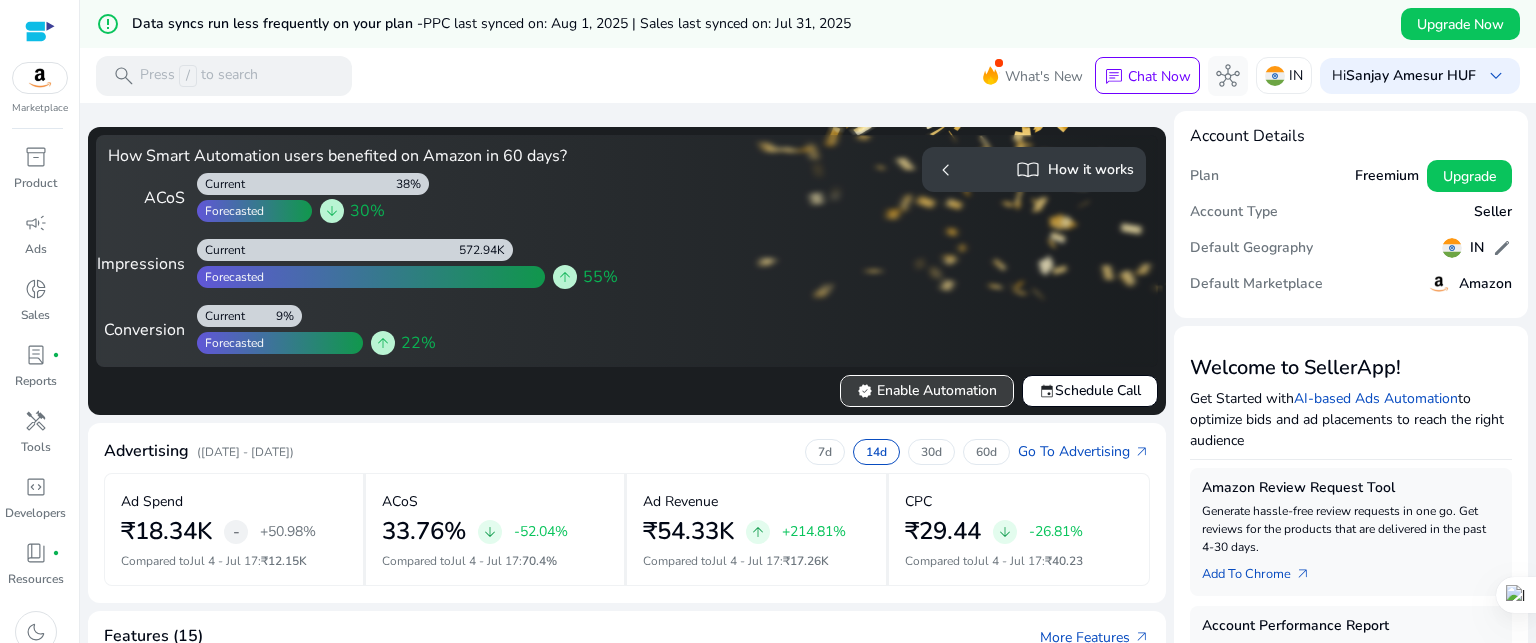 click on "verified   Enable Automation" 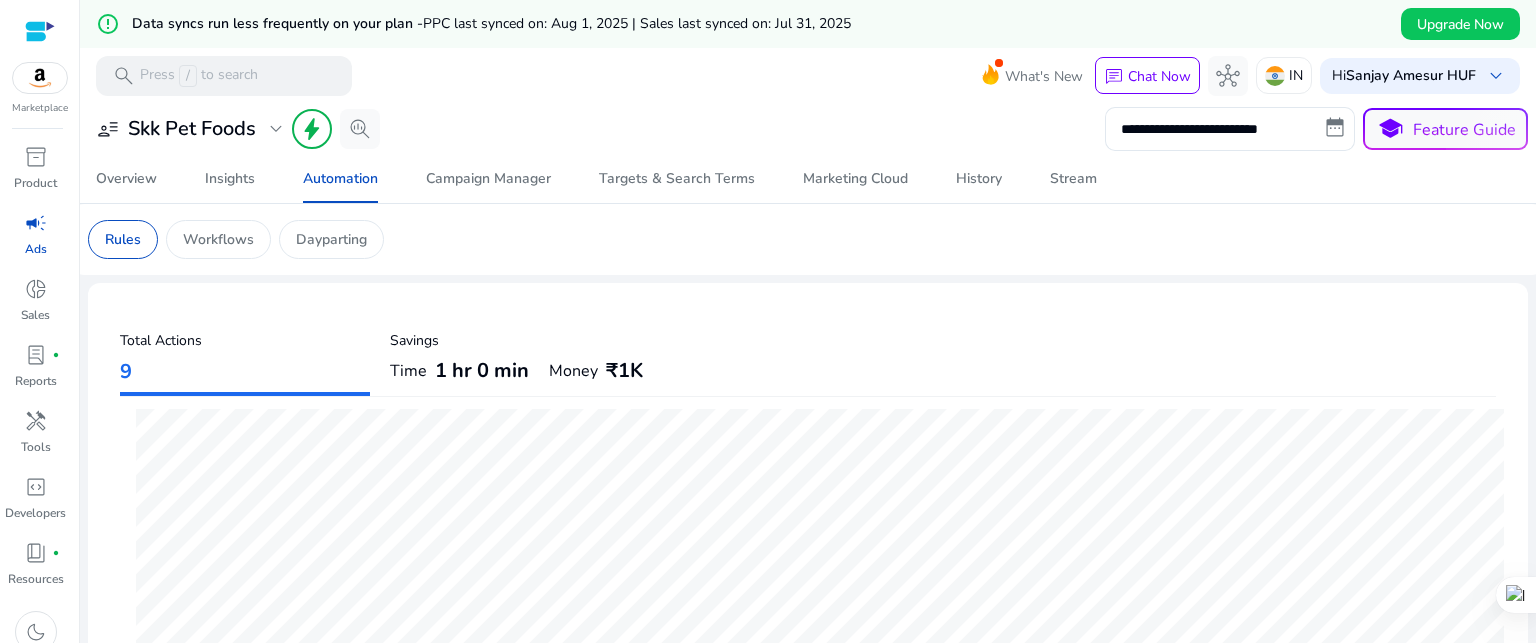 click on "campaign" at bounding box center [36, 223] 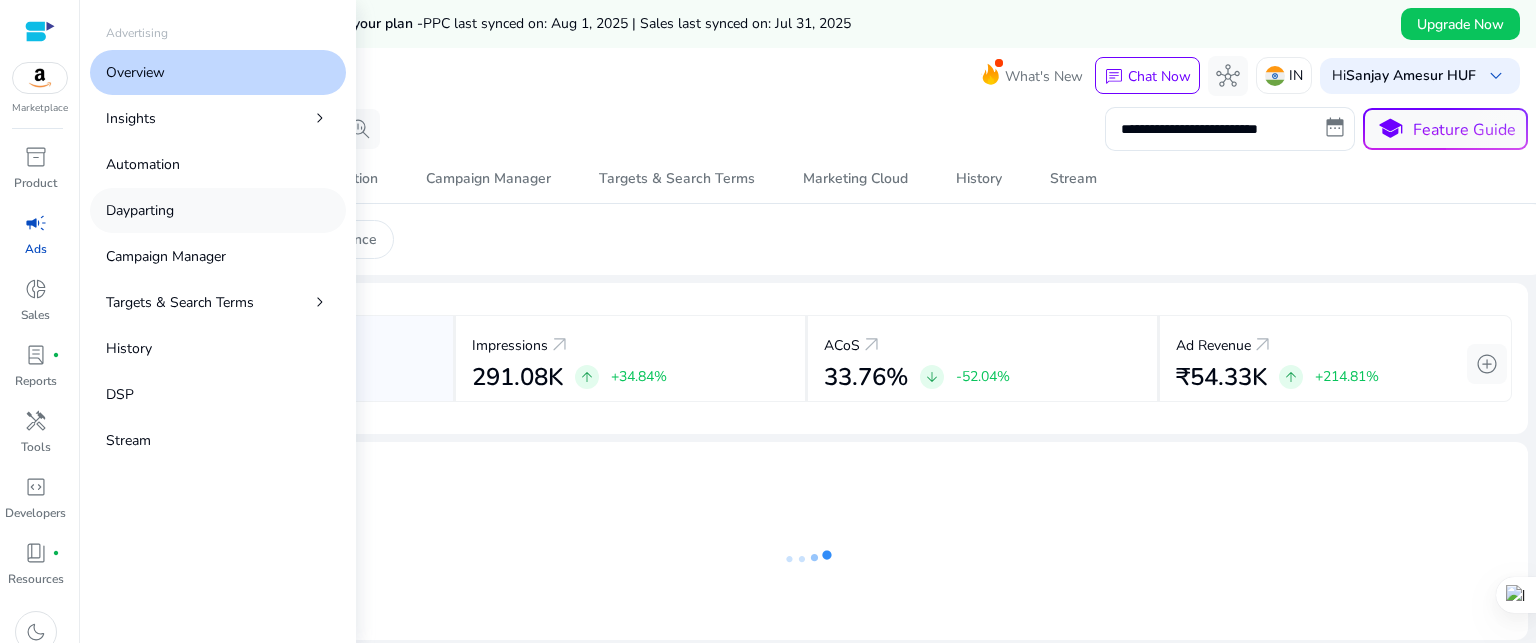 scroll, scrollTop: 0, scrollLeft: 0, axis: both 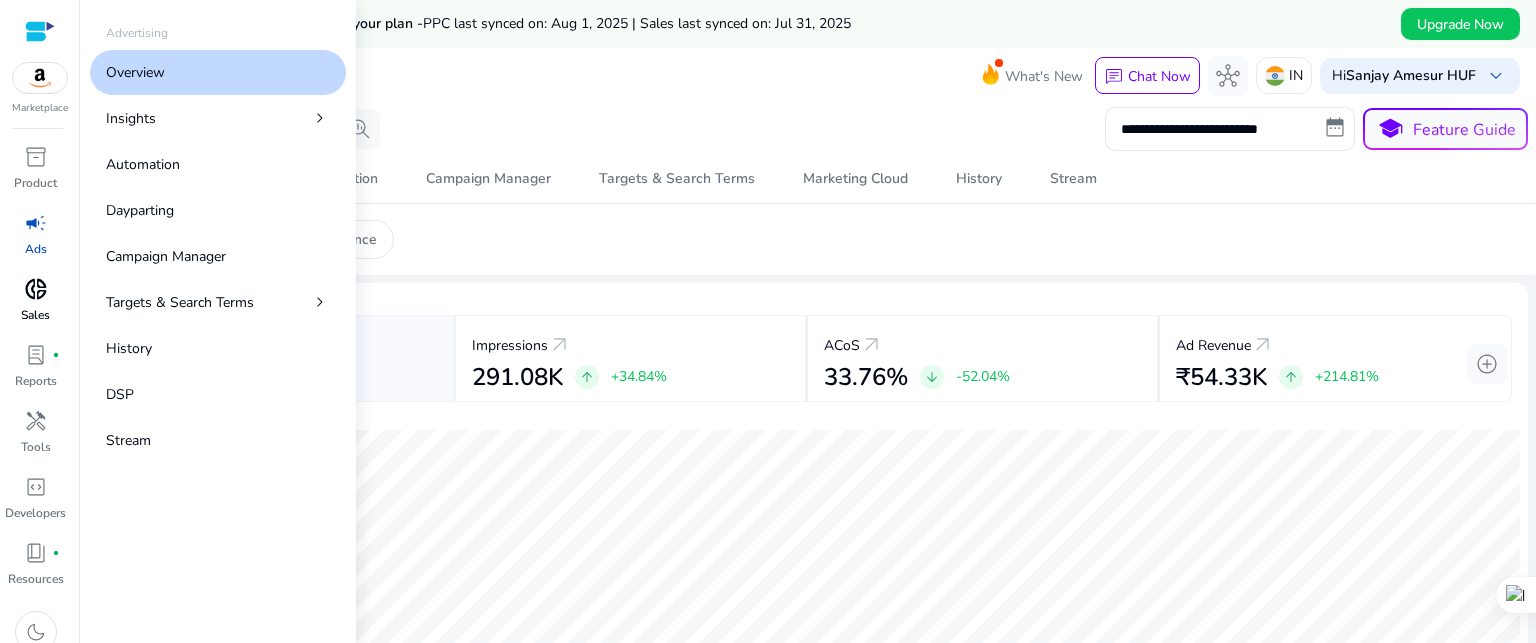 click on "donut_small" at bounding box center (36, 289) 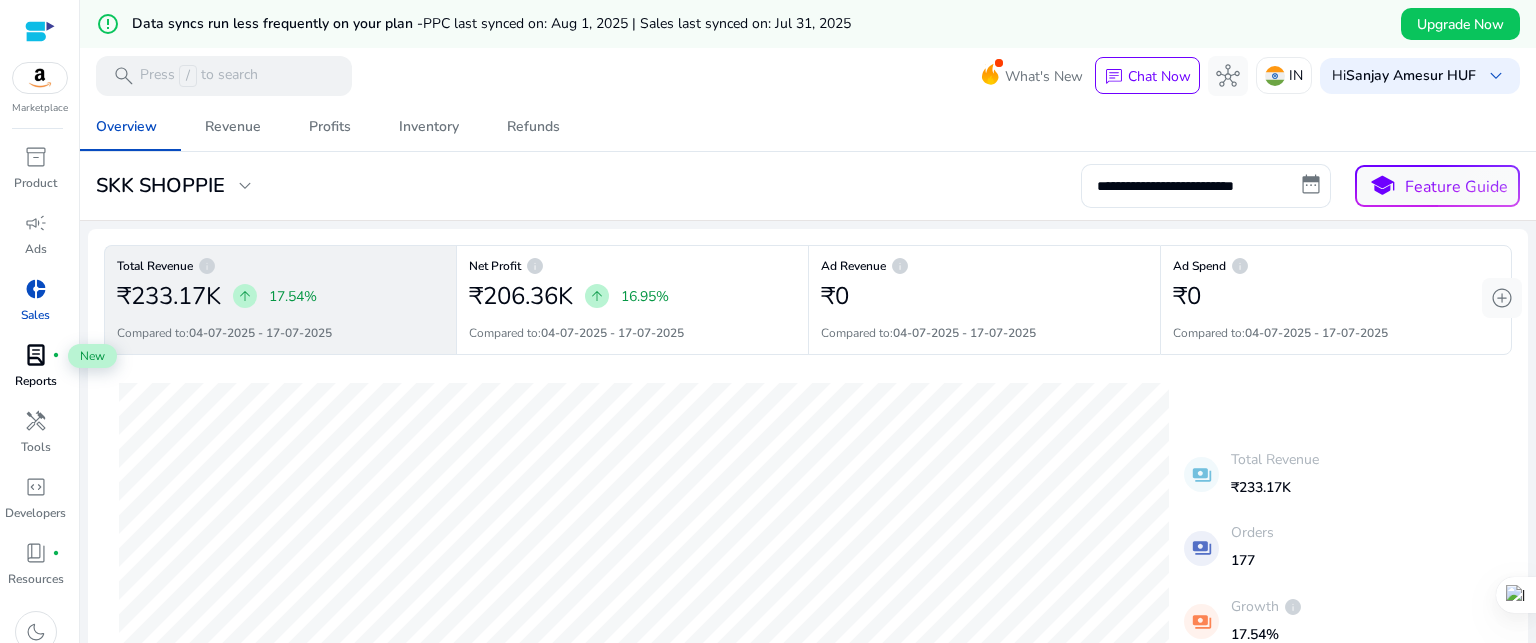 click on "lab_profile   fiber_manual_record" at bounding box center (36, 355) 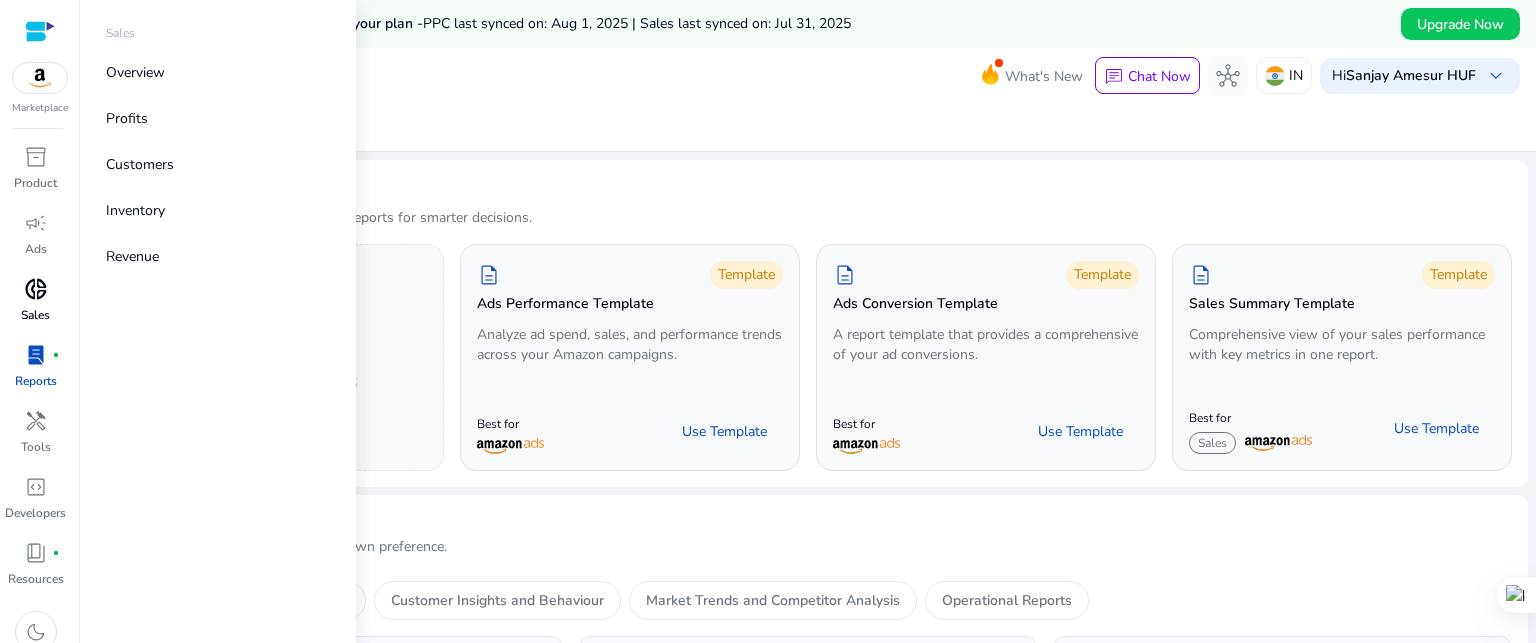 click on "Sales" at bounding box center [35, 315] 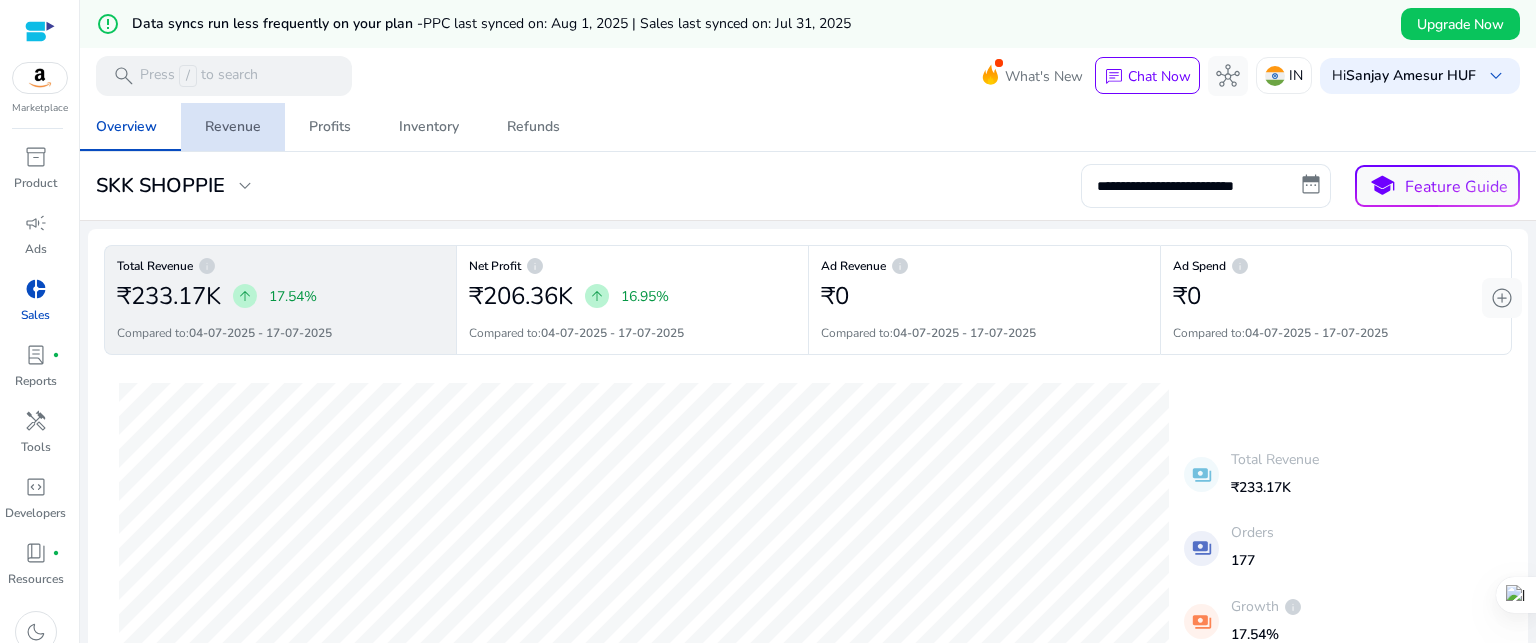click on "Revenue" at bounding box center [233, 127] 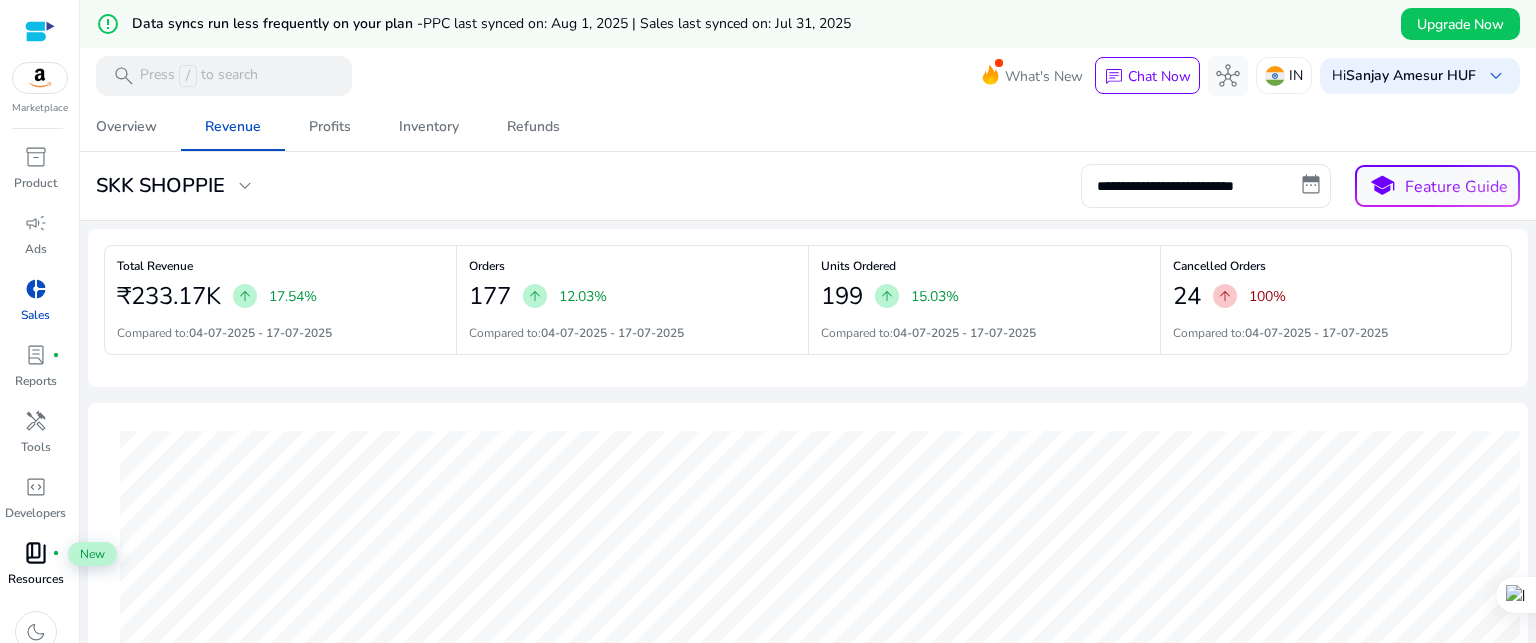 click on "book_4" at bounding box center [36, 553] 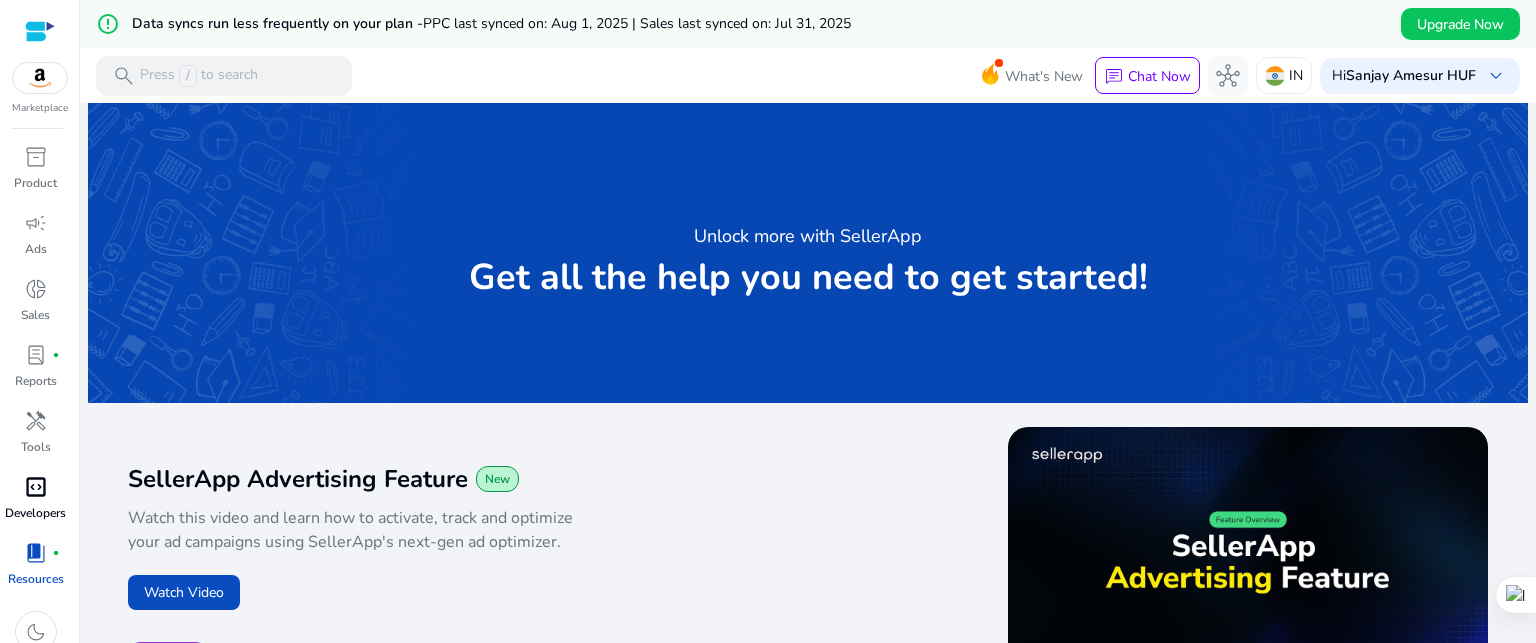 click on "code_blocks" at bounding box center [36, 487] 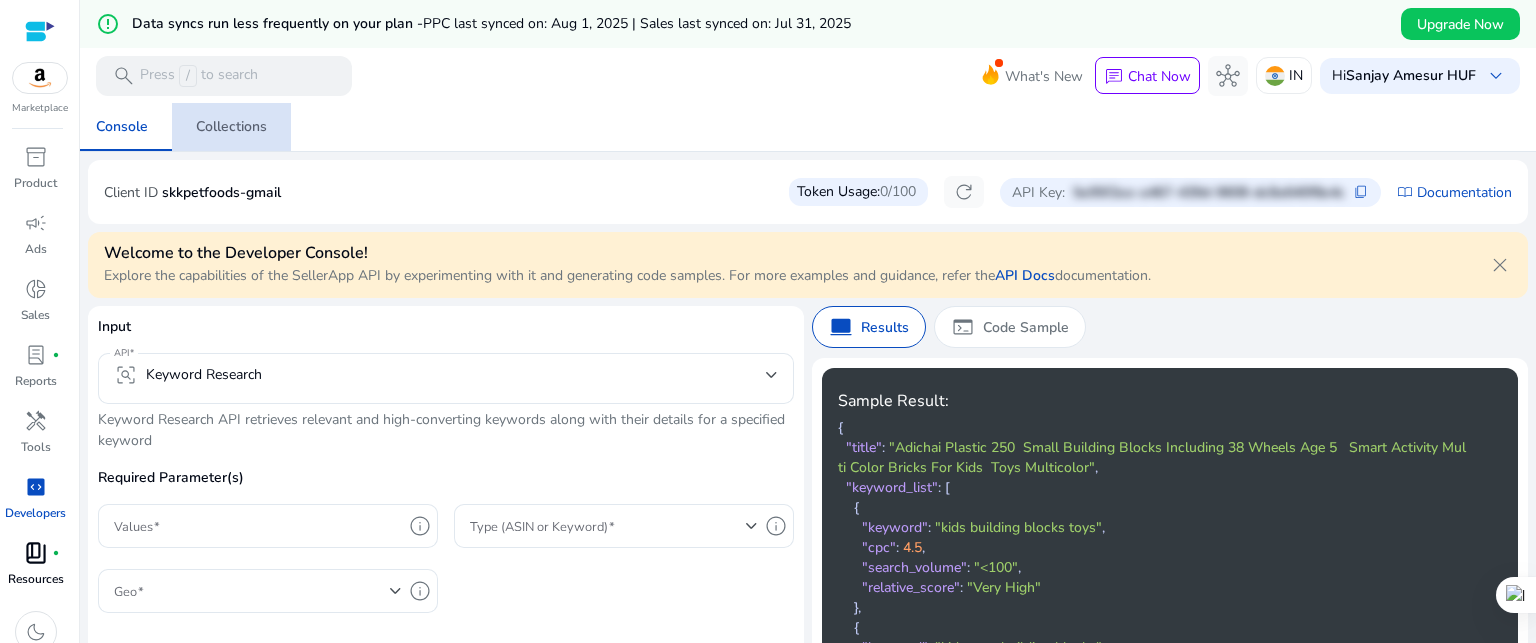click on "Collections" at bounding box center [231, 127] 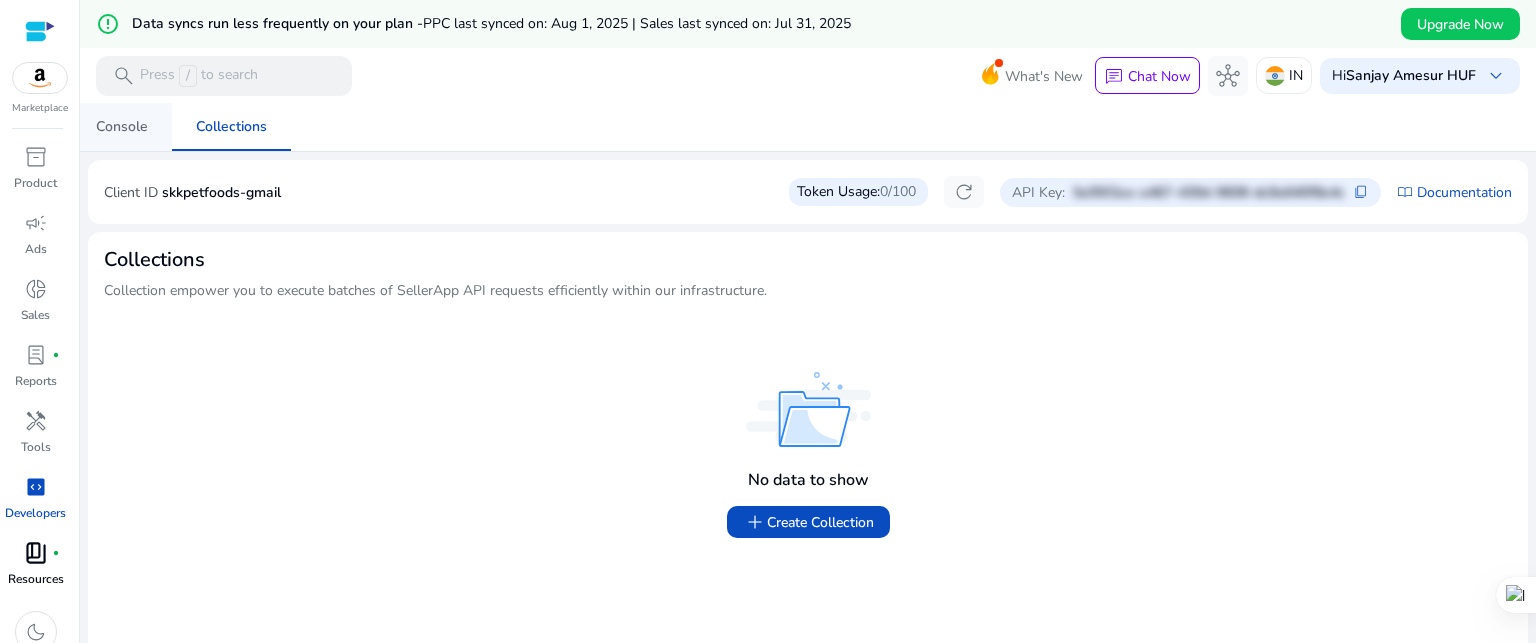 click on "Console" at bounding box center (122, 127) 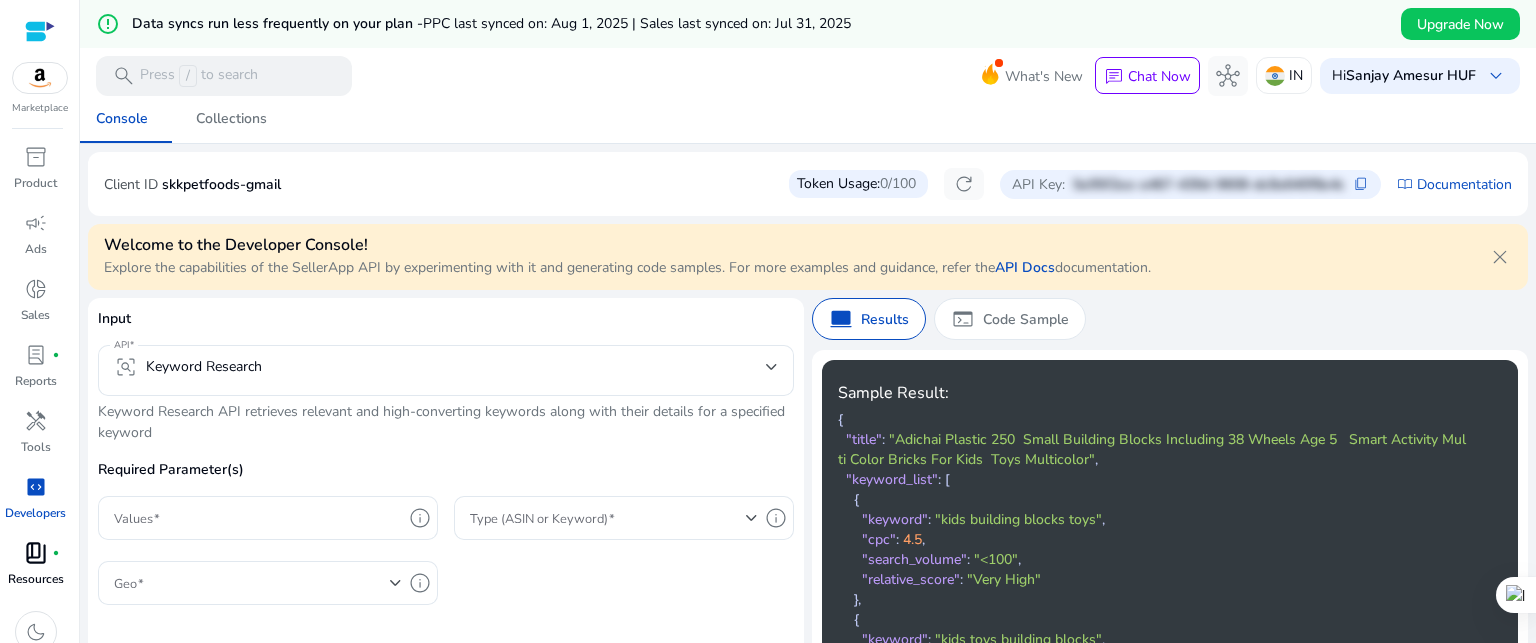 scroll, scrollTop: 0, scrollLeft: 0, axis: both 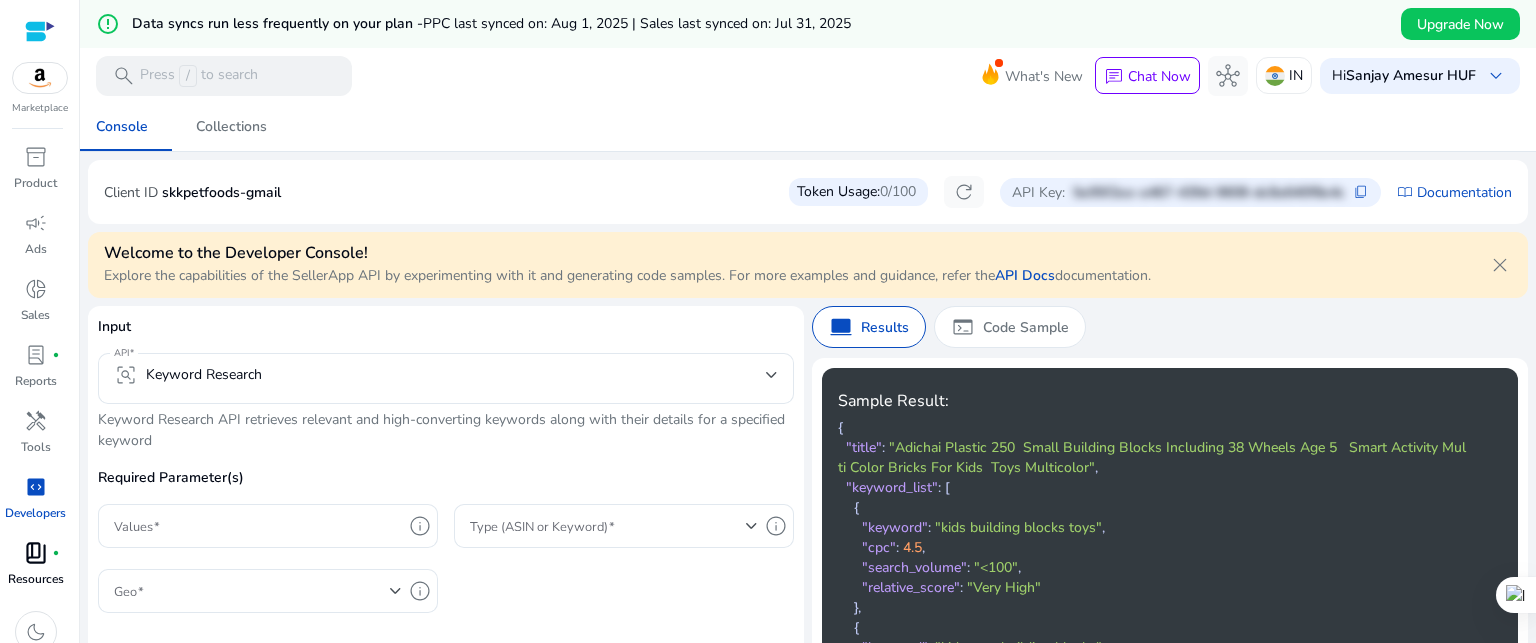 click at bounding box center [40, 78] 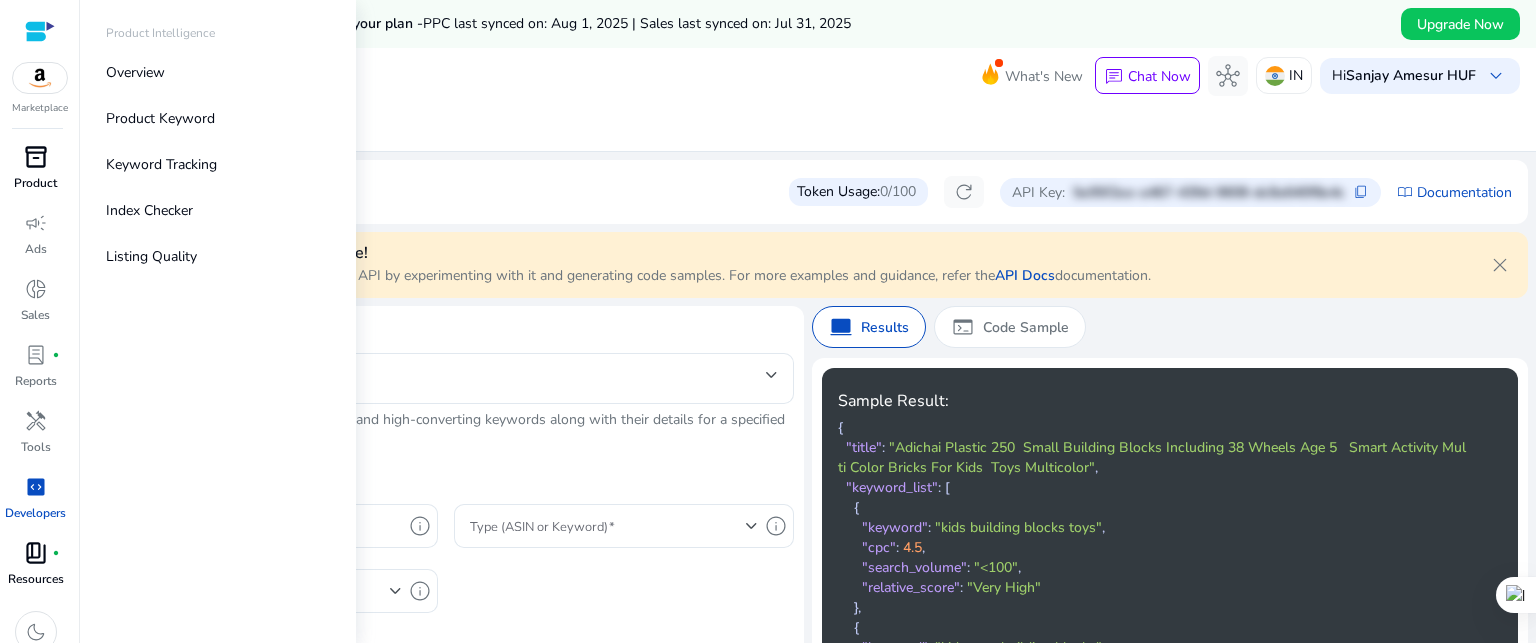 click on "inventory_2" at bounding box center (36, 157) 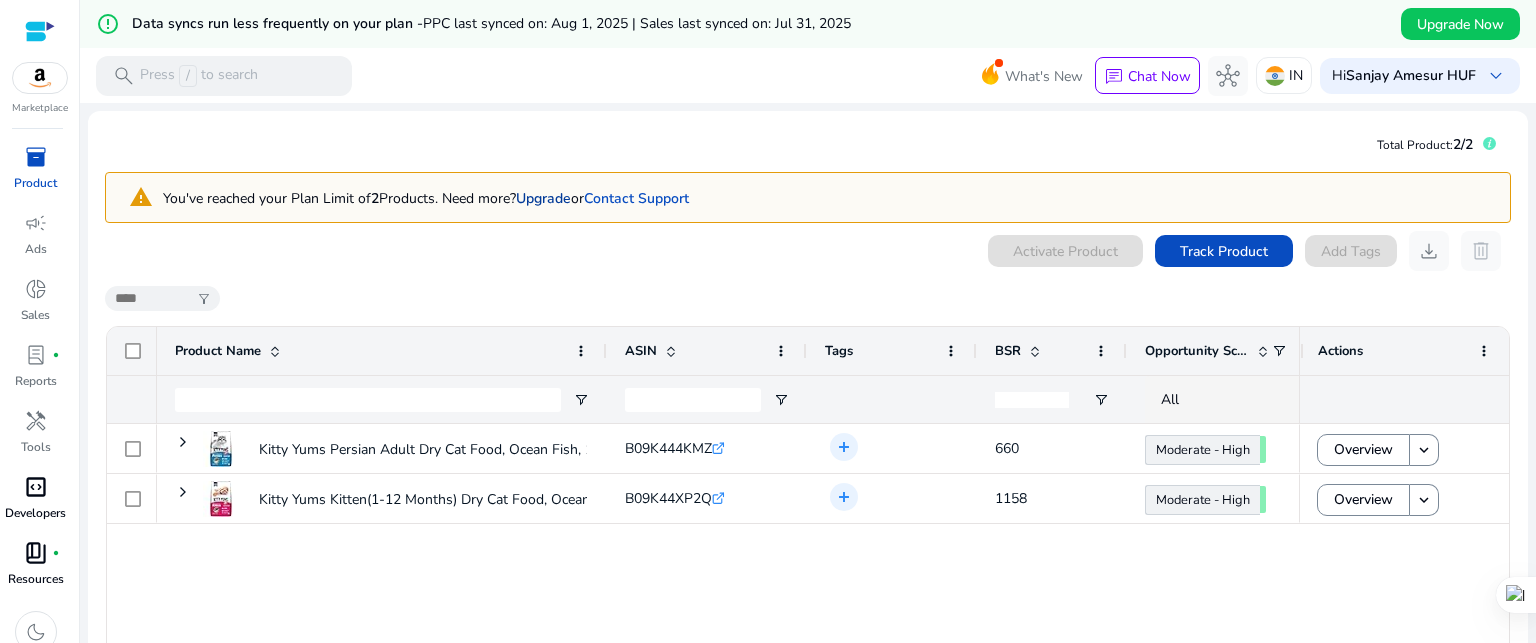 click on "Upgrade" 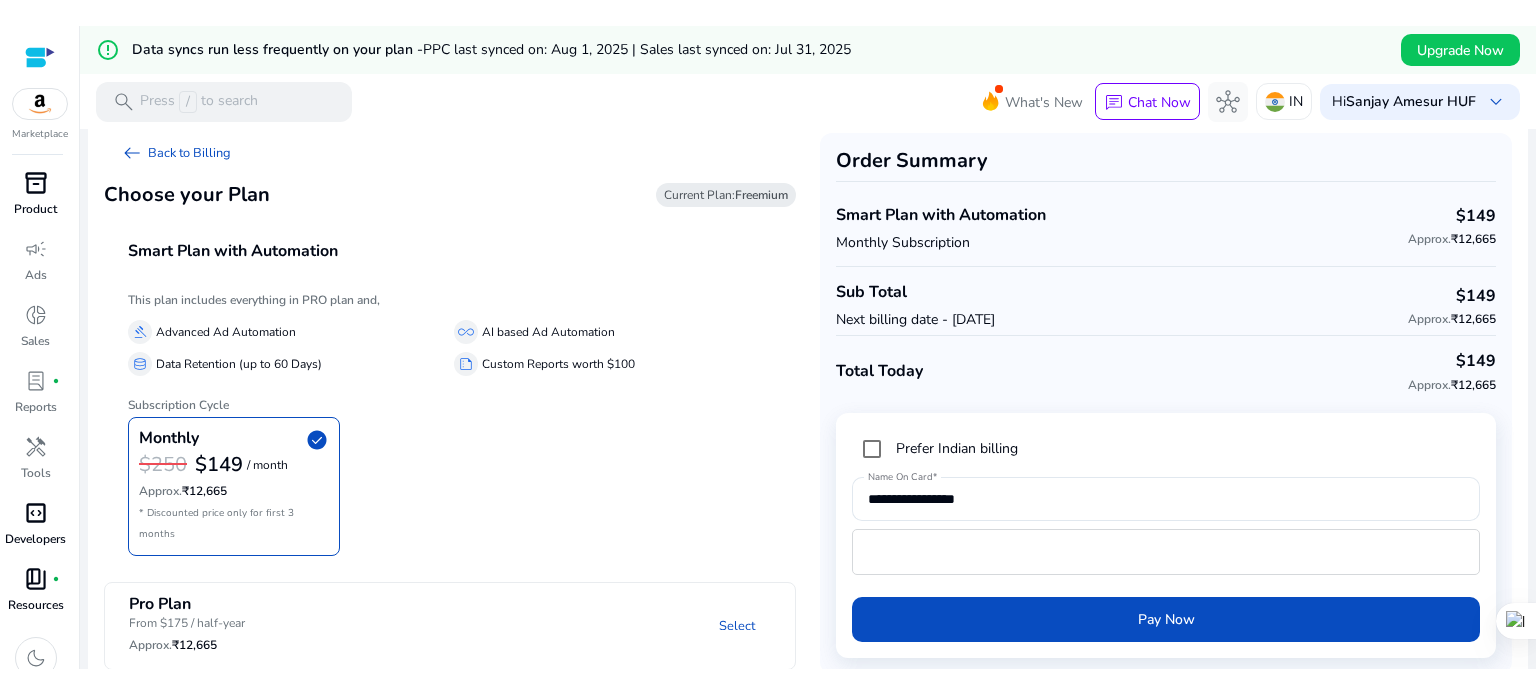 scroll, scrollTop: 0, scrollLeft: 0, axis: both 